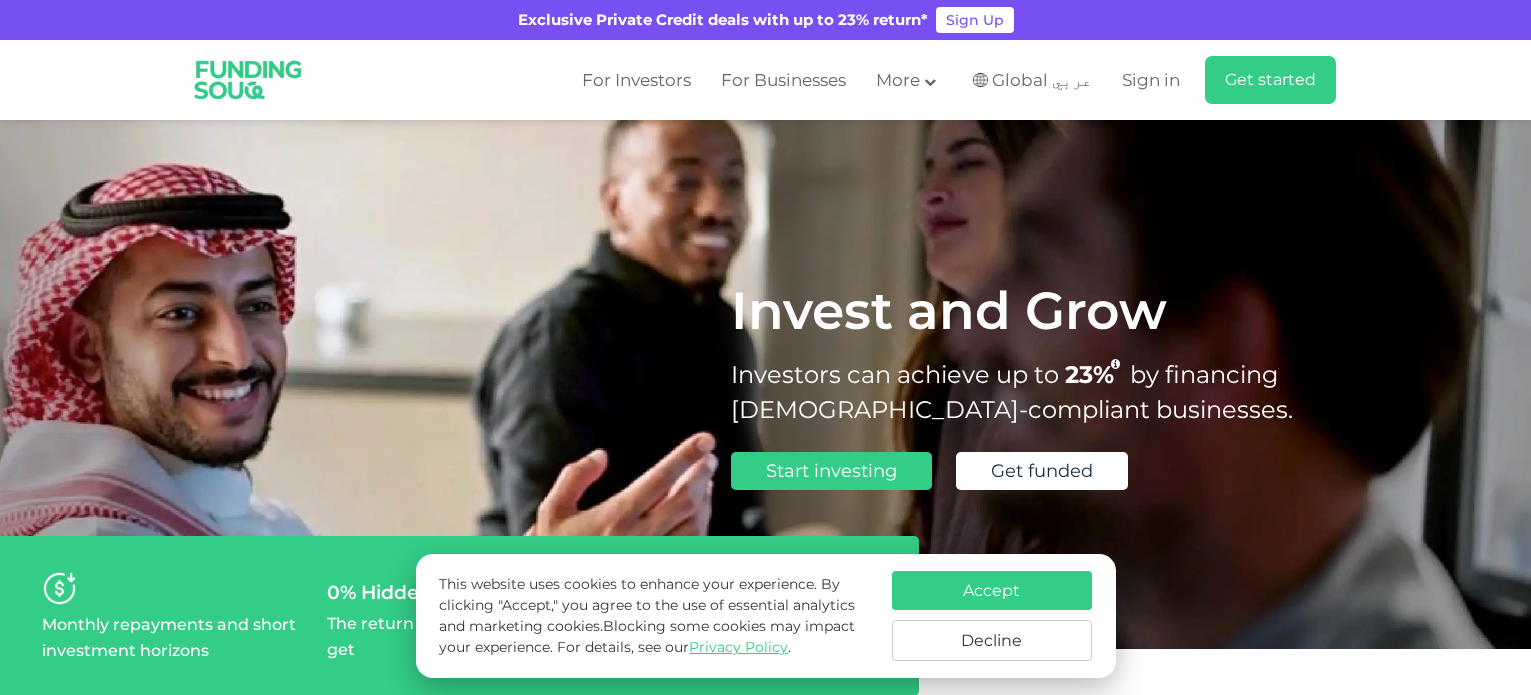 scroll, scrollTop: 0, scrollLeft: 0, axis: both 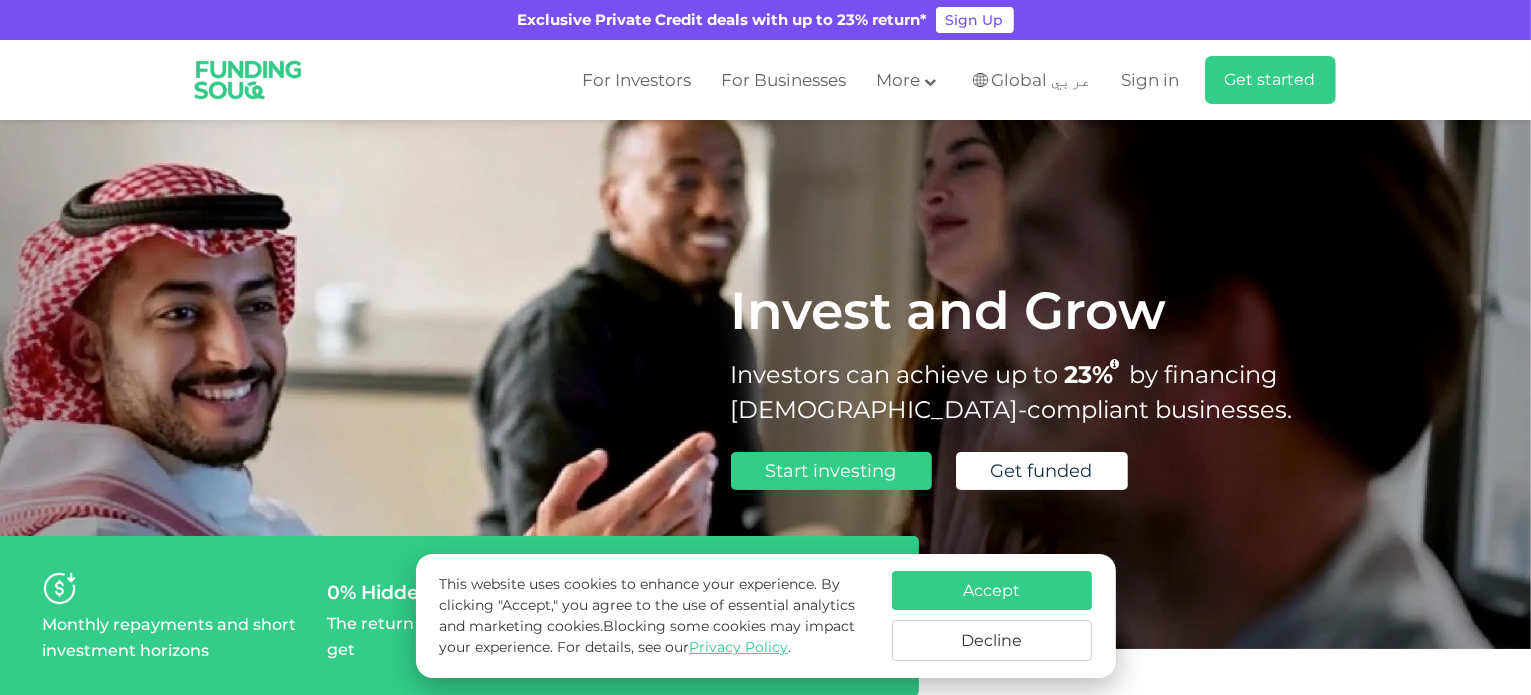 click on "Accept" at bounding box center (992, 590) 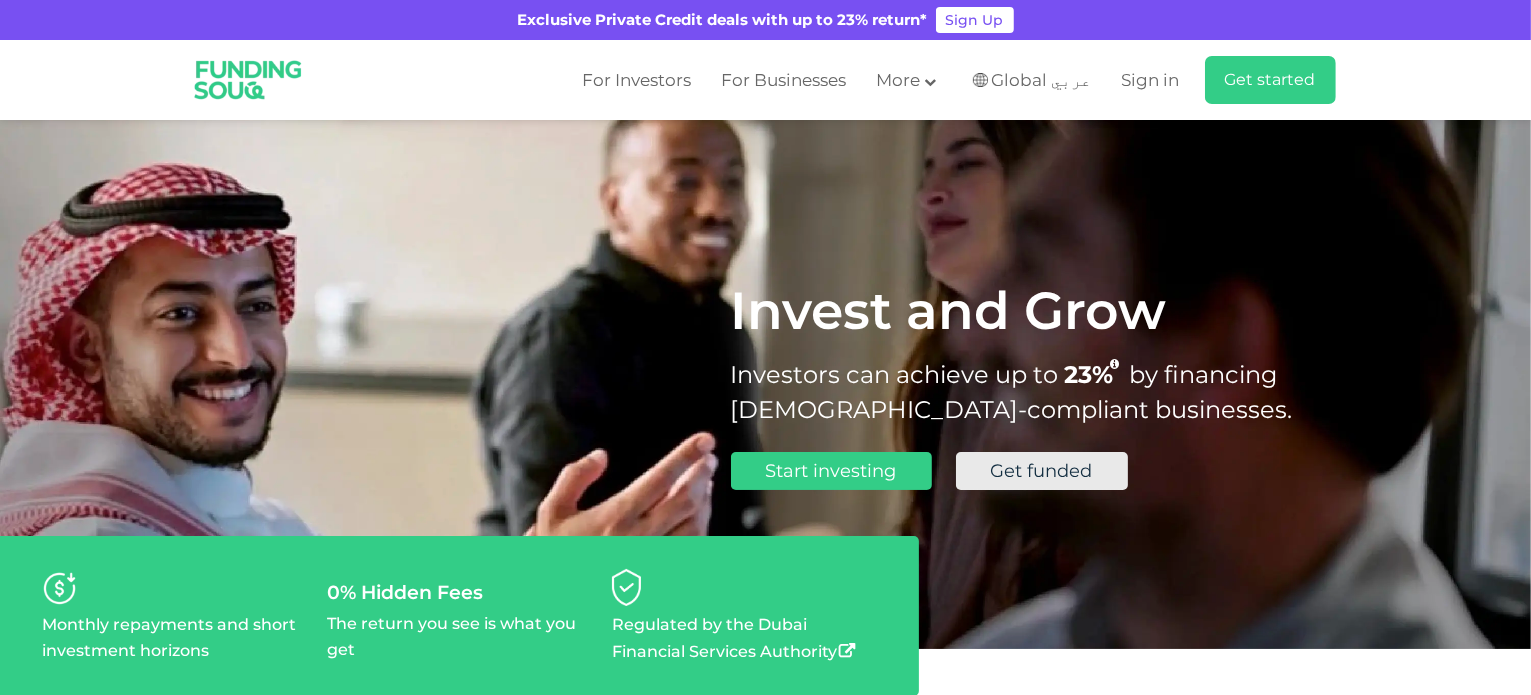 click on "Get funded" at bounding box center (1042, 471) 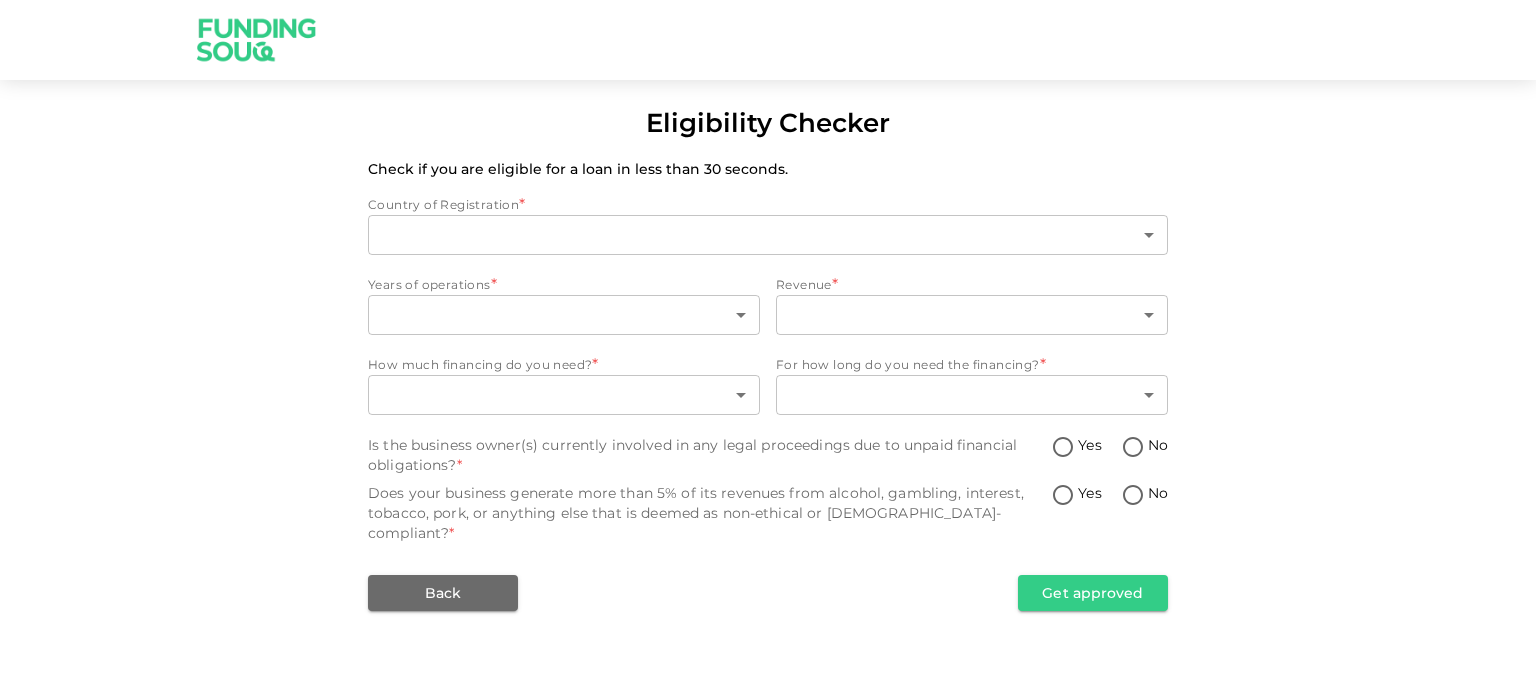 scroll, scrollTop: 0, scrollLeft: 0, axis: both 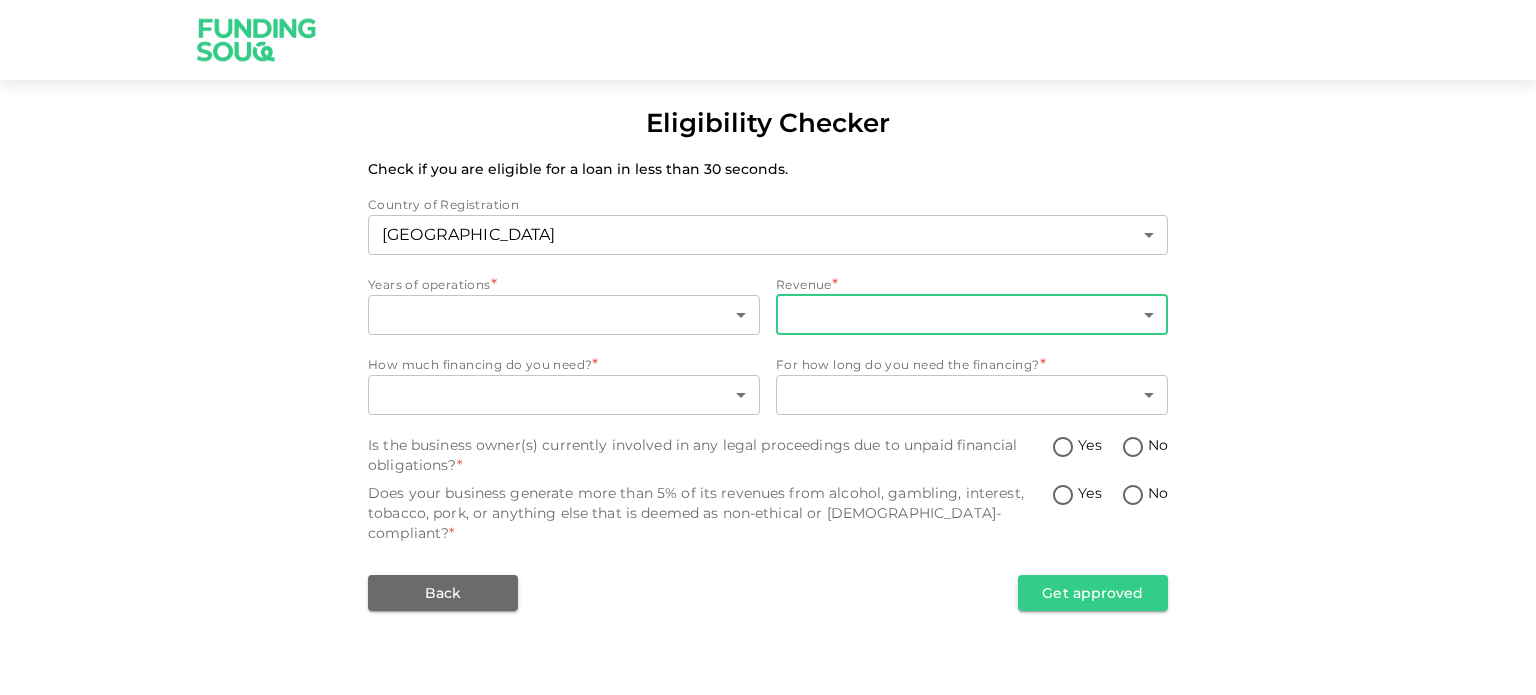 click on "Eligibility Checker Check if you are eligible for a loan in less than 30 seconds.   Country of Registration [GEOGRAPHIC_DATA] 1 ​   Years of operations * ​ ​   Revenue * ​ ​   How much financing do you need? * ​ ​   For how long do you need the financing? * ​ ​ Is the business owner(s) currently involved in any legal proceedings due to unpaid financial obligations? * Yes No Does your business generate more than 5% of its revenues from alcohol, gambling, interest, tobacco, pork, or anything else that is deemed as non-ethical or [DEMOGRAPHIC_DATA]-compliant? * Yes No Back Get approved" at bounding box center [768, 347] 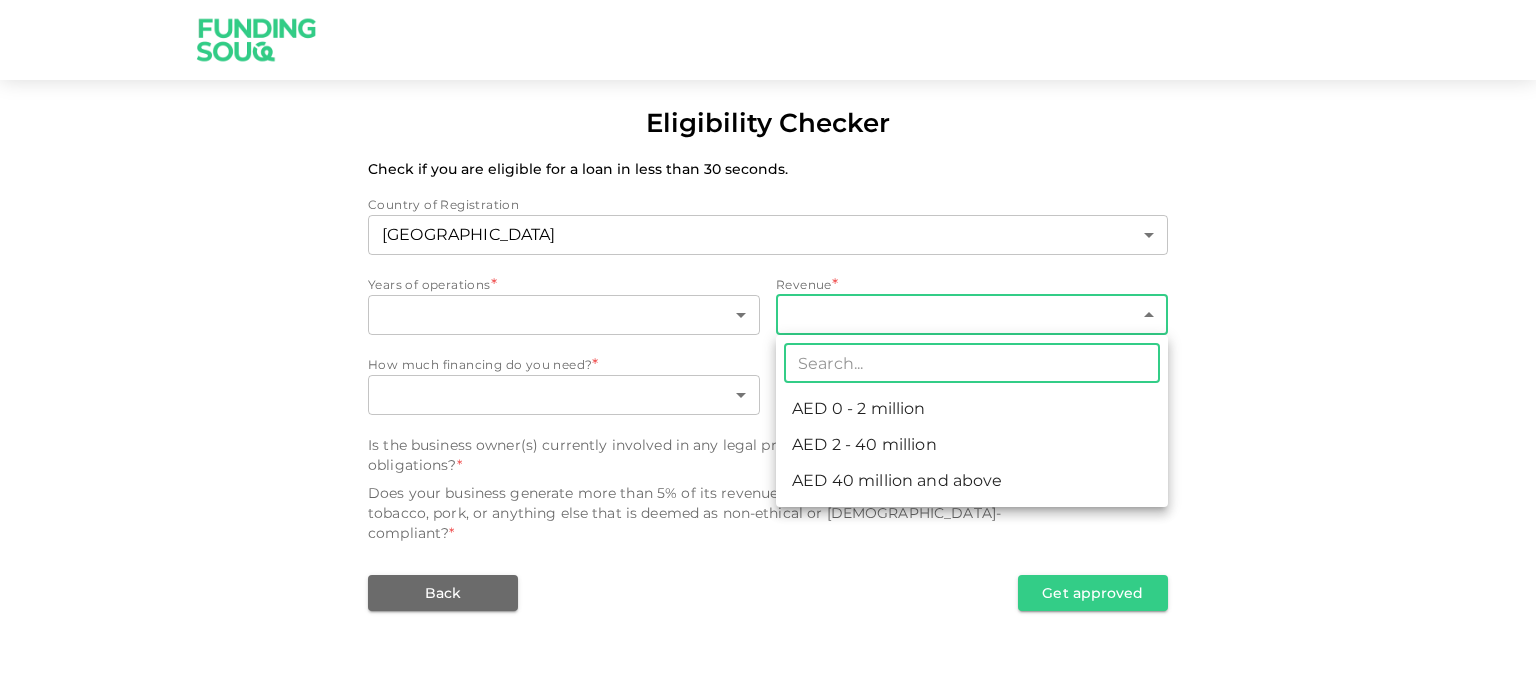 click on "AED 2 - 40 million" at bounding box center (972, 445) 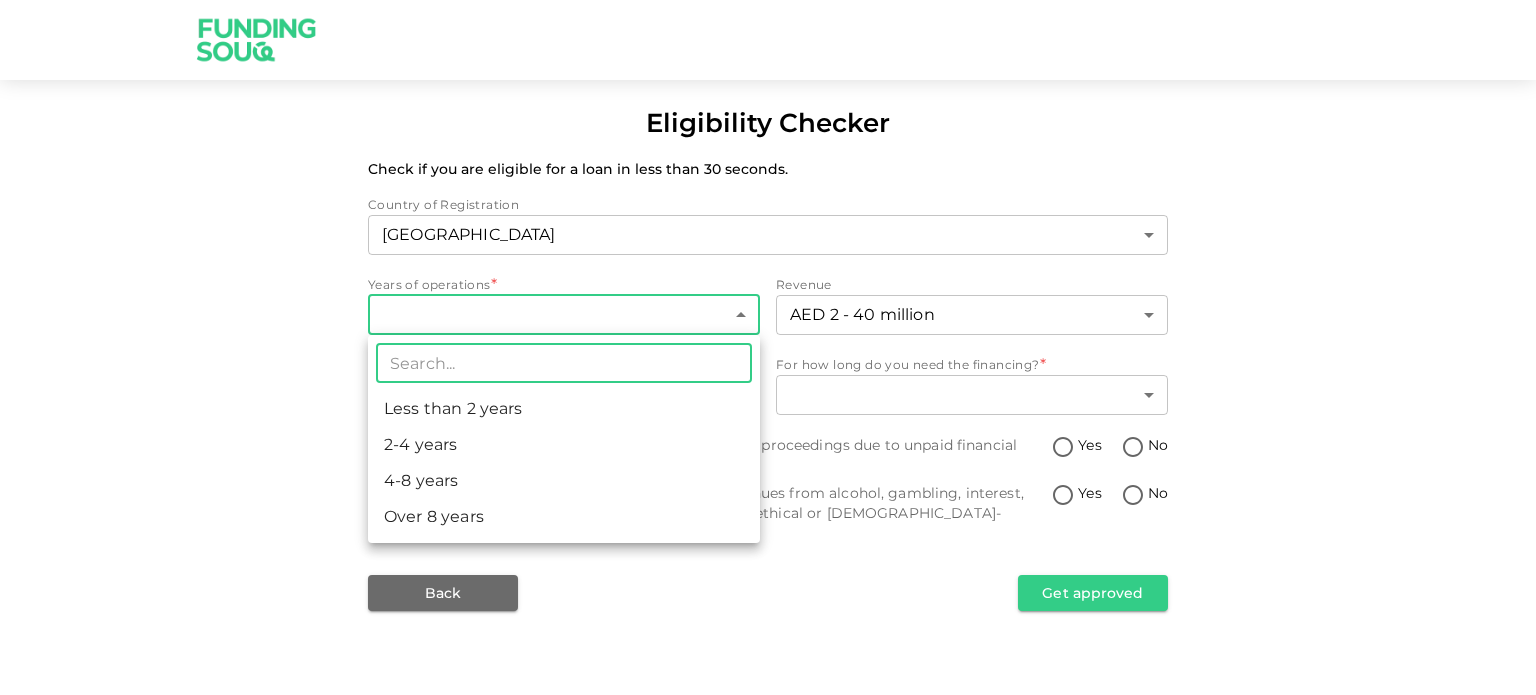 click on "Eligibility Checker Check if you are eligible for a loan in less than 30 seconds.   Country of Registration [GEOGRAPHIC_DATA] 1 ​   Years of operations * ​ ​   Revenue AED 2 - 40 million 2 ​   How much financing do you need? * ​ ​   For how long do you need the financing? * ​ ​ Is the business owner(s) currently involved in any legal proceedings due to unpaid financial obligations? * Yes No Does your business generate more than 5% of its revenues from alcohol, gambling, interest, tobacco, pork, or anything else that is deemed as non-ethical or [DEMOGRAPHIC_DATA]-compliant? * Yes No Back Get approved
​ Less than 2 years 2-4 years 4-8 years Over 8 years" at bounding box center [768, 347] 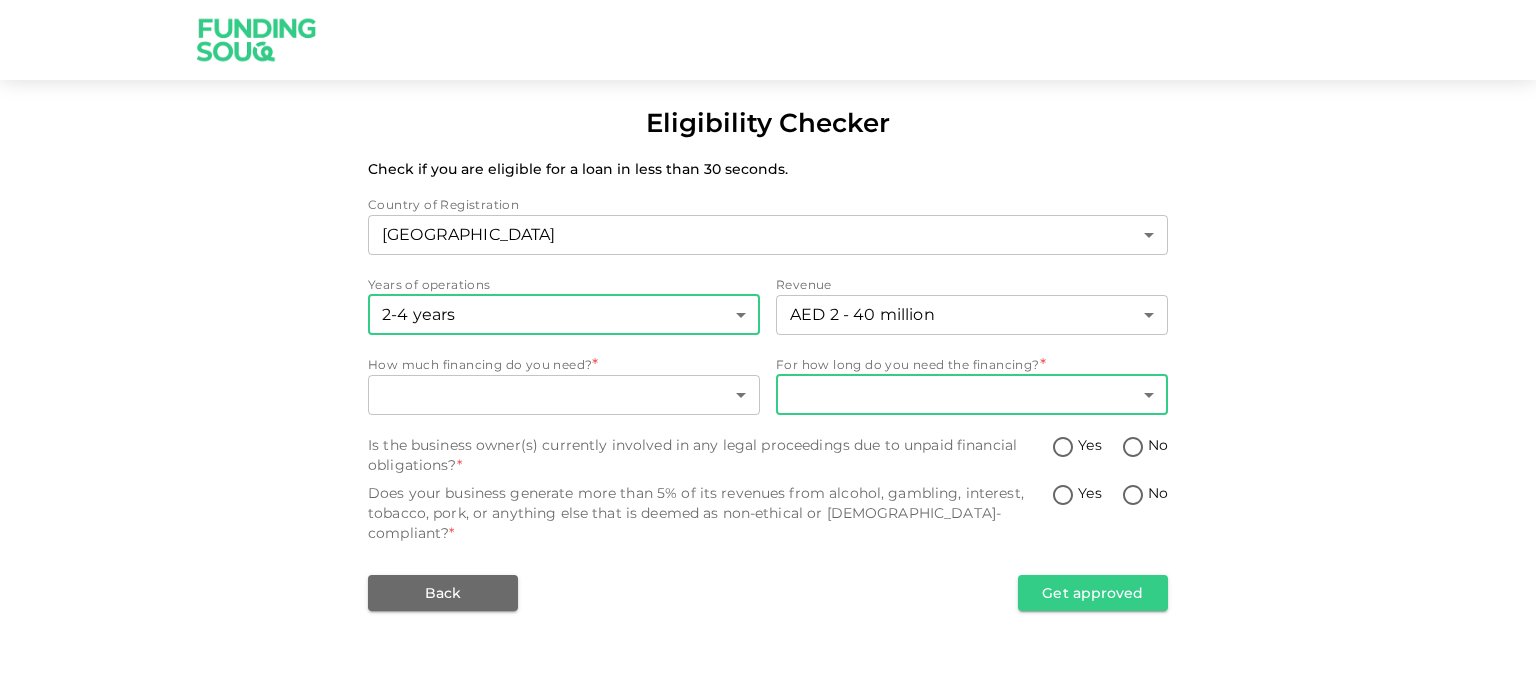 click on "Eligibility Checker Check if you are eligible for a loan in less than 30 seconds.   Country of Registration [GEOGRAPHIC_DATA] 1 ​   Years of operations 2-4 years 2 ​   Revenue AED 2 - 40 million 2 ​   How much financing do you need? * ​ ​   For how long do you need the financing? * ​ ​ Is the business owner(s) currently involved in any legal proceedings due to unpaid financial obligations? * Yes No Does your business generate more than 5% of its revenues from alcohol, gambling, interest, tobacco, pork, or anything else that is deemed as non-ethical or [DEMOGRAPHIC_DATA]-compliant? * Yes No Back Get approved" at bounding box center [768, 347] 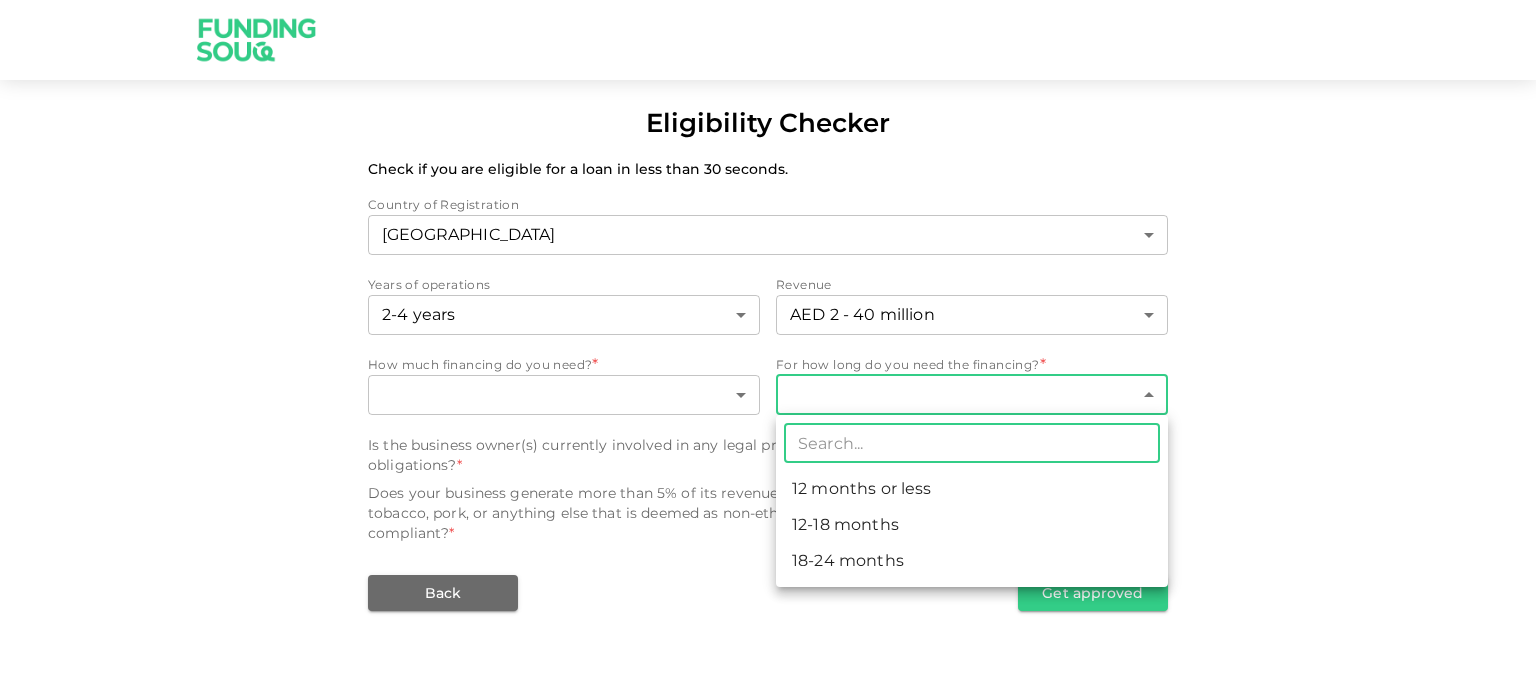 click on "12 months or less" at bounding box center [972, 489] 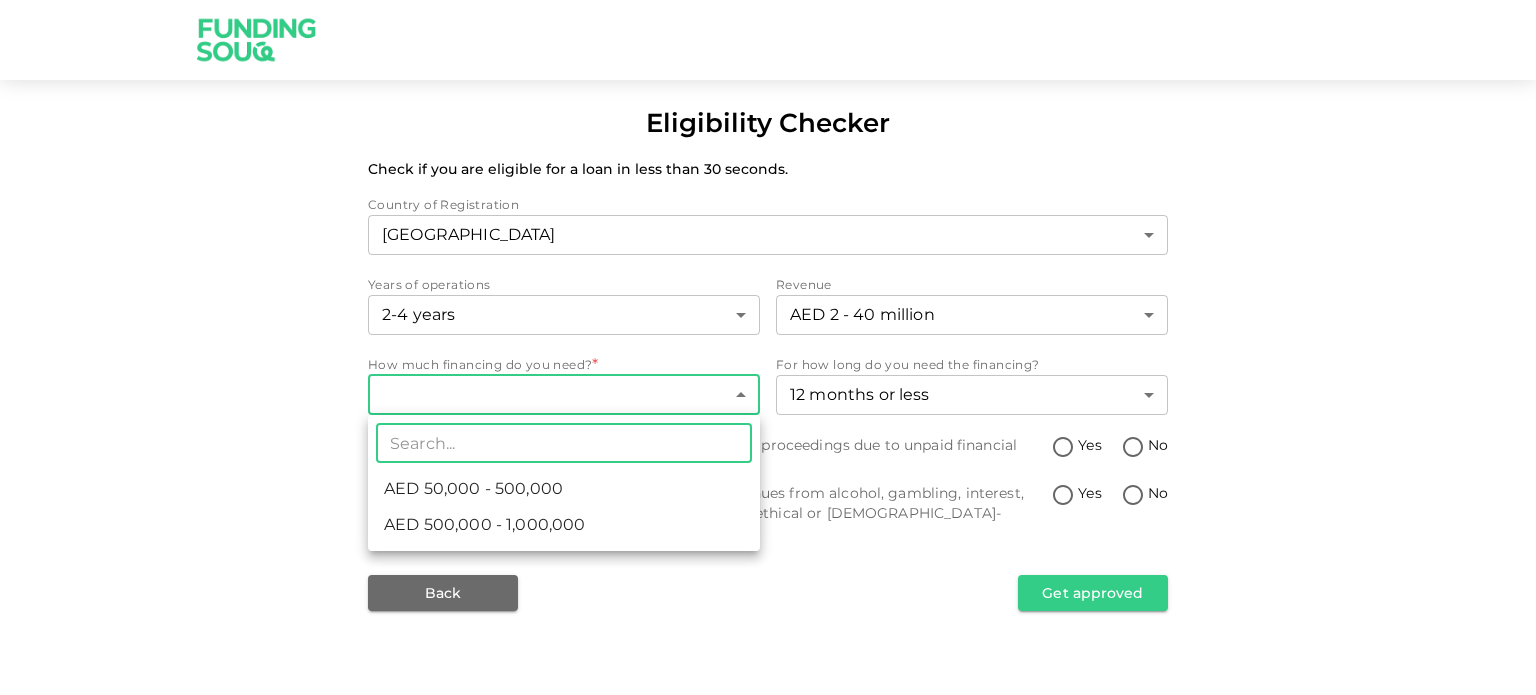 click on "Eligibility Checker Check if you are eligible for a loan in less than 30 seconds.   Country of Registration [GEOGRAPHIC_DATA] 1 ​   Years of operations 2-4 years 2 ​   Revenue AED 2 - 40 million 2 ​   How much financing do you need? * ​ ​   For how long do you need the financing? 12 months or less  1 ​ Is the business owner(s) currently involved in any legal proceedings due to unpaid financial obligations? * Yes No Does your business generate more than 5% of its revenues from alcohol, gambling, interest, tobacco, pork, or anything else that is deemed as non-ethical or [DEMOGRAPHIC_DATA]-compliant? * Yes No Back Get approved
​ AED 50,000 - 500,000 AED 500,000 - 1,000,000" at bounding box center (768, 347) 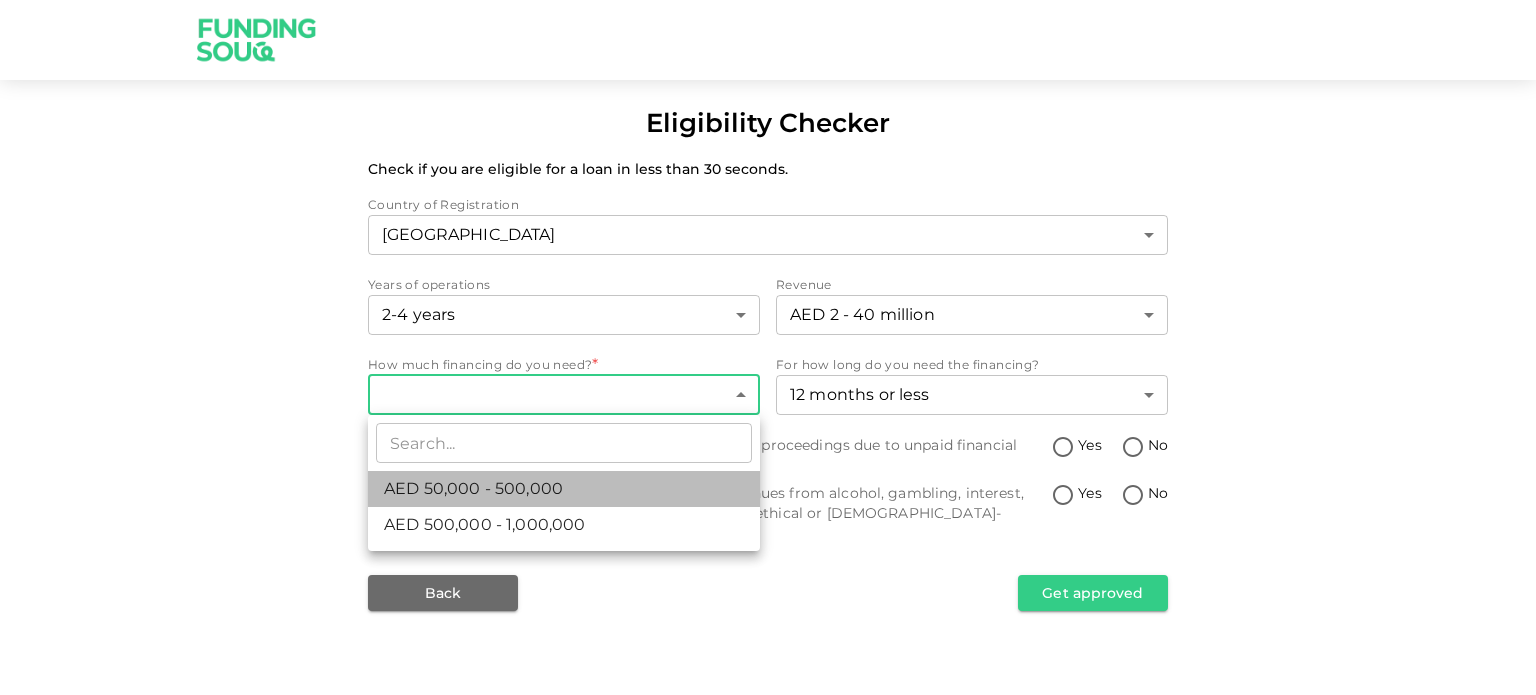 click on "AED 50,000 - 500,000" at bounding box center [564, 489] 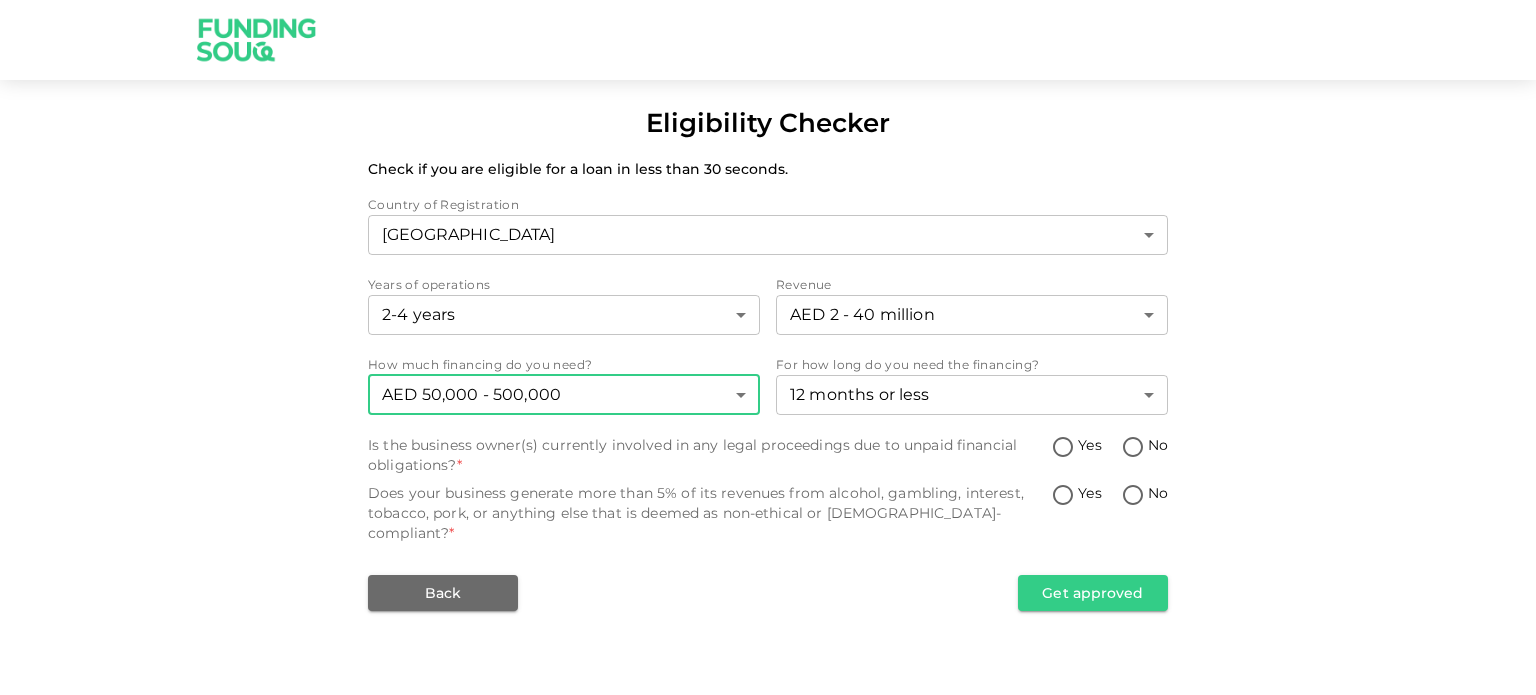 click on "Yes" at bounding box center (1063, 448) 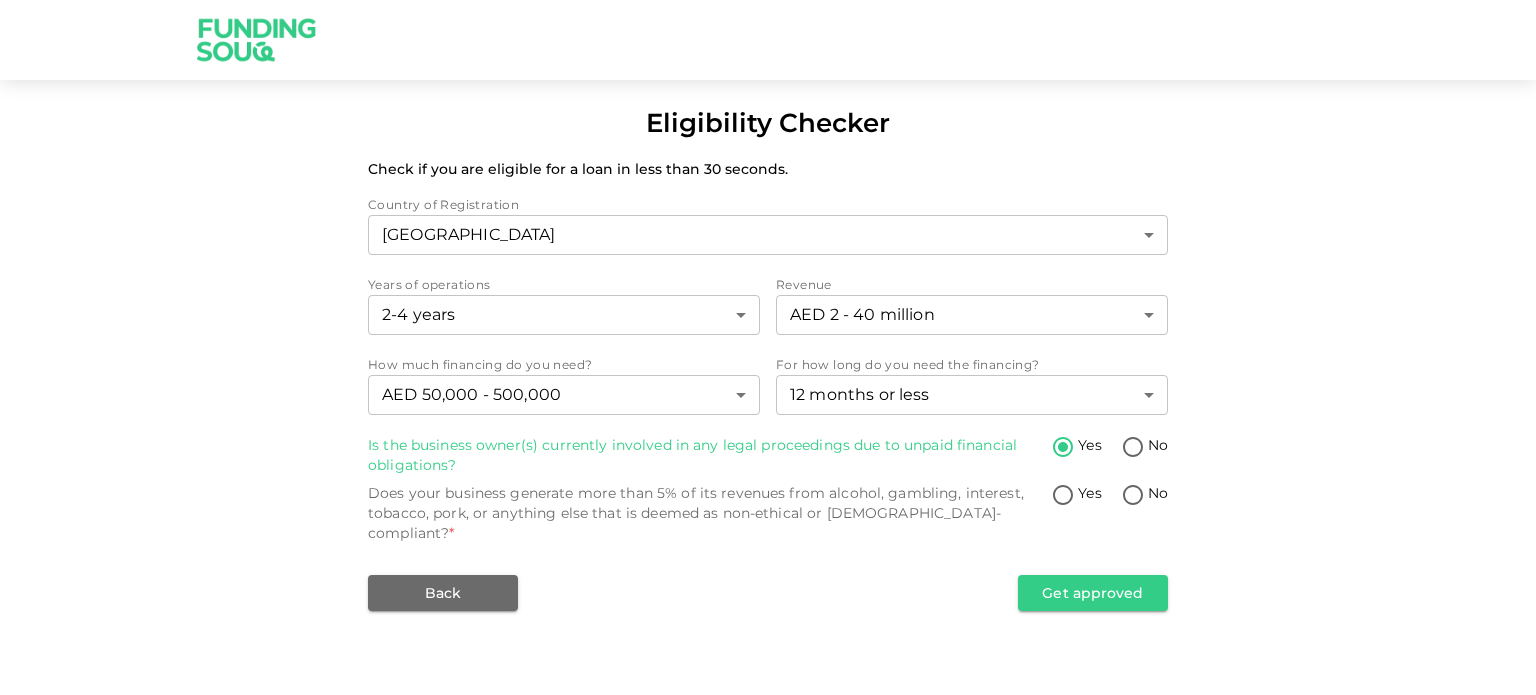 click on "Yes" at bounding box center [1063, 496] 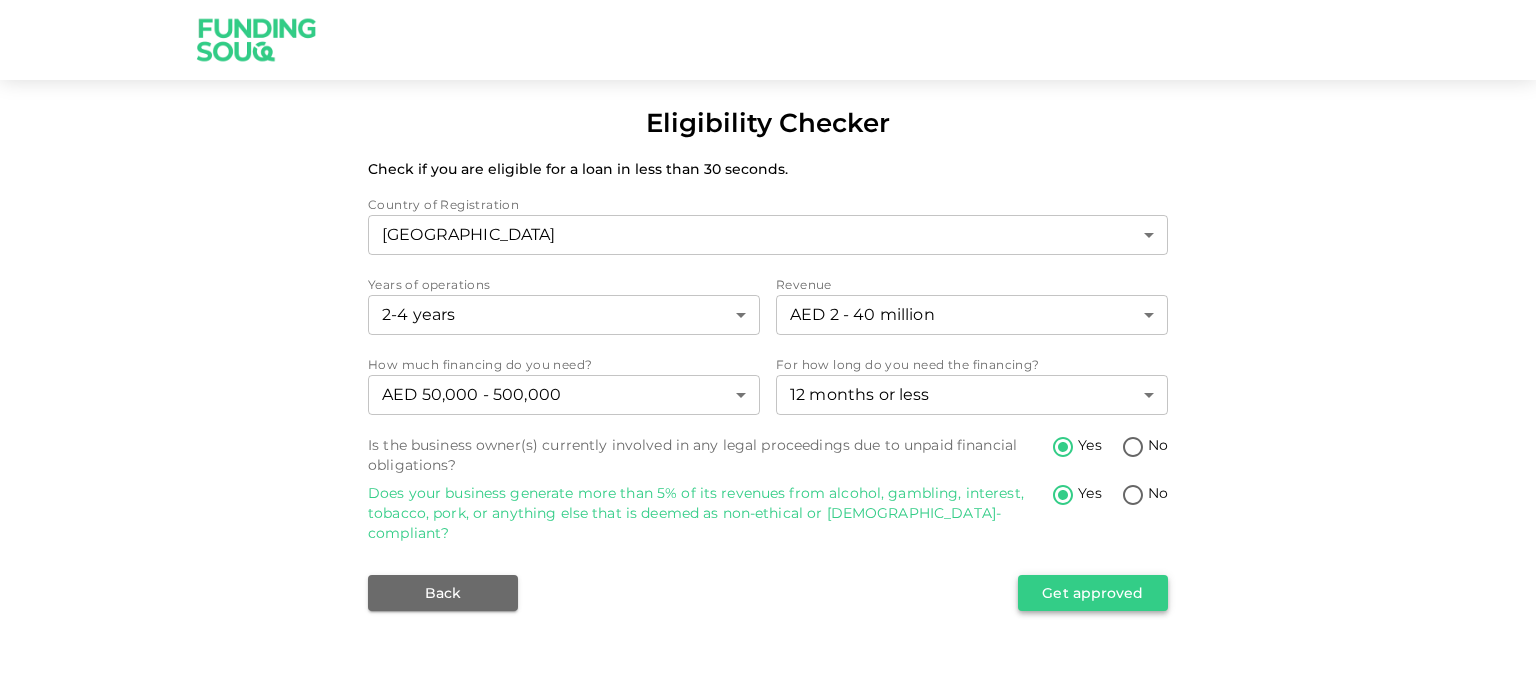 click on "Get approved" at bounding box center (1093, 593) 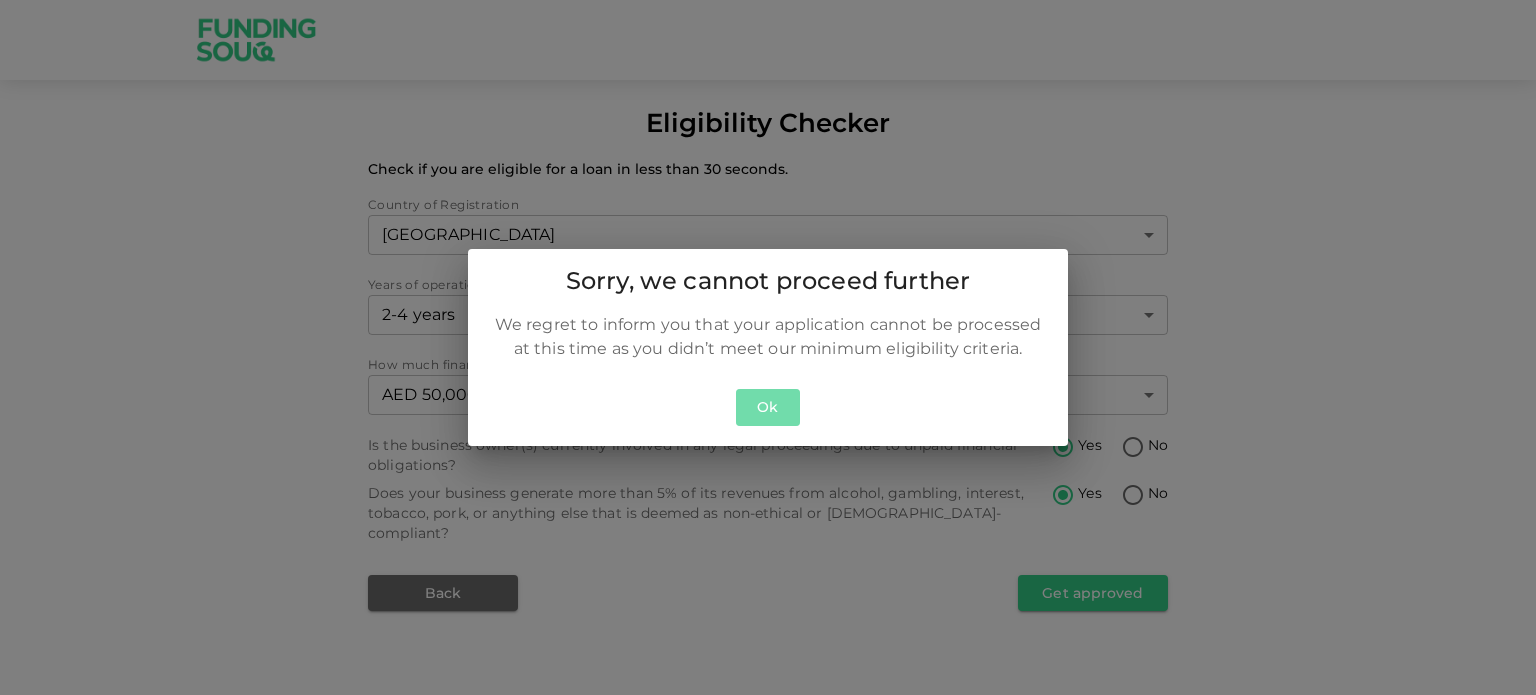 click on "Ok" at bounding box center (768, 407) 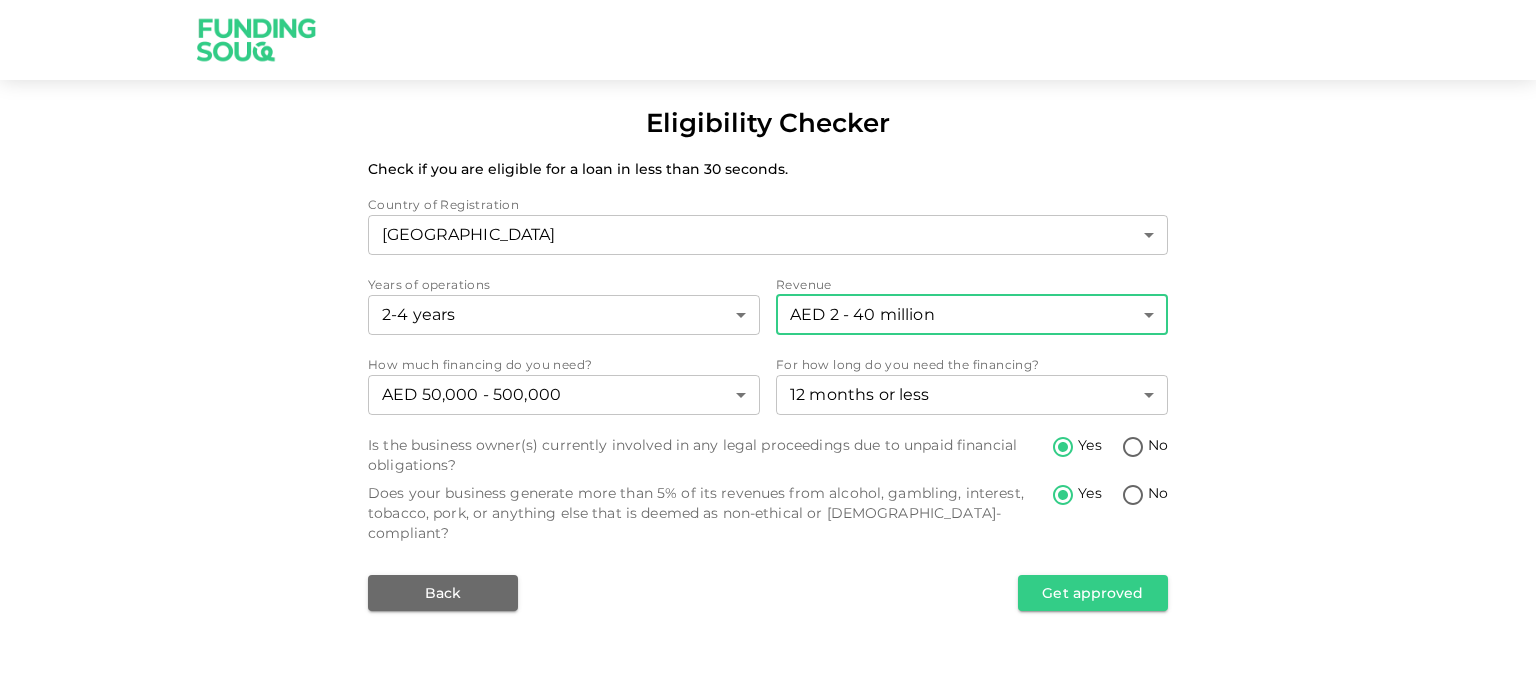 click on "Eligibility Checker Check if you are eligible for a loan in less than 30 seconds.   Country of Registration [GEOGRAPHIC_DATA] 1 ​   Years of operations 2-4 years 2 ​   Revenue AED 2 - 40 million 2 ​   How much financing do you need? AED 50,000 - 500,000 1 ​   For how long do you need the financing? 12 months or less  1 ​ Is the business owner(s) currently involved in any legal proceedings due to unpaid financial obligations? Yes No Does your business generate more than 5% of its revenues from alcohol, gambling, interest, tobacco, pork, or anything else that is deemed as non-ethical or [DEMOGRAPHIC_DATA]-compliant? Yes No Back Get approved" at bounding box center [768, 347] 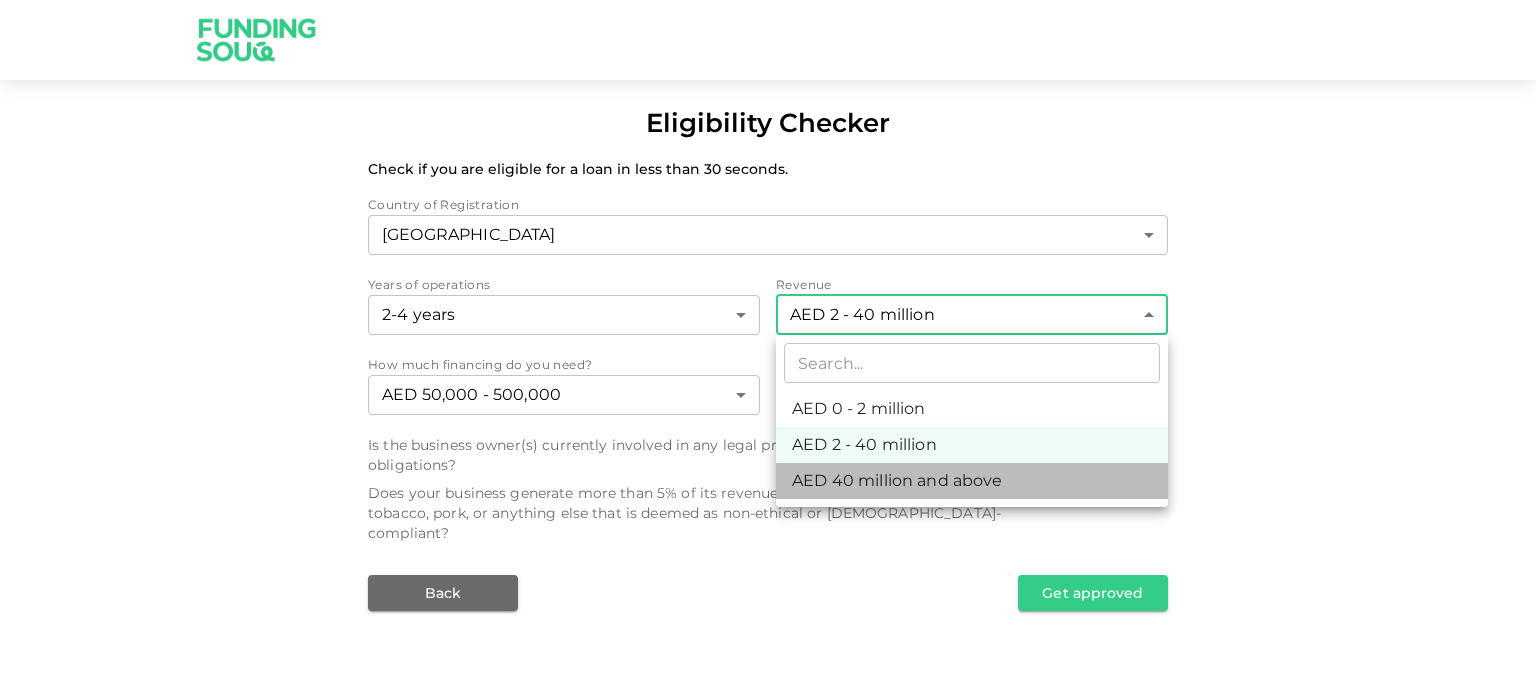 click on "AED 40 million and above" at bounding box center (972, 481) 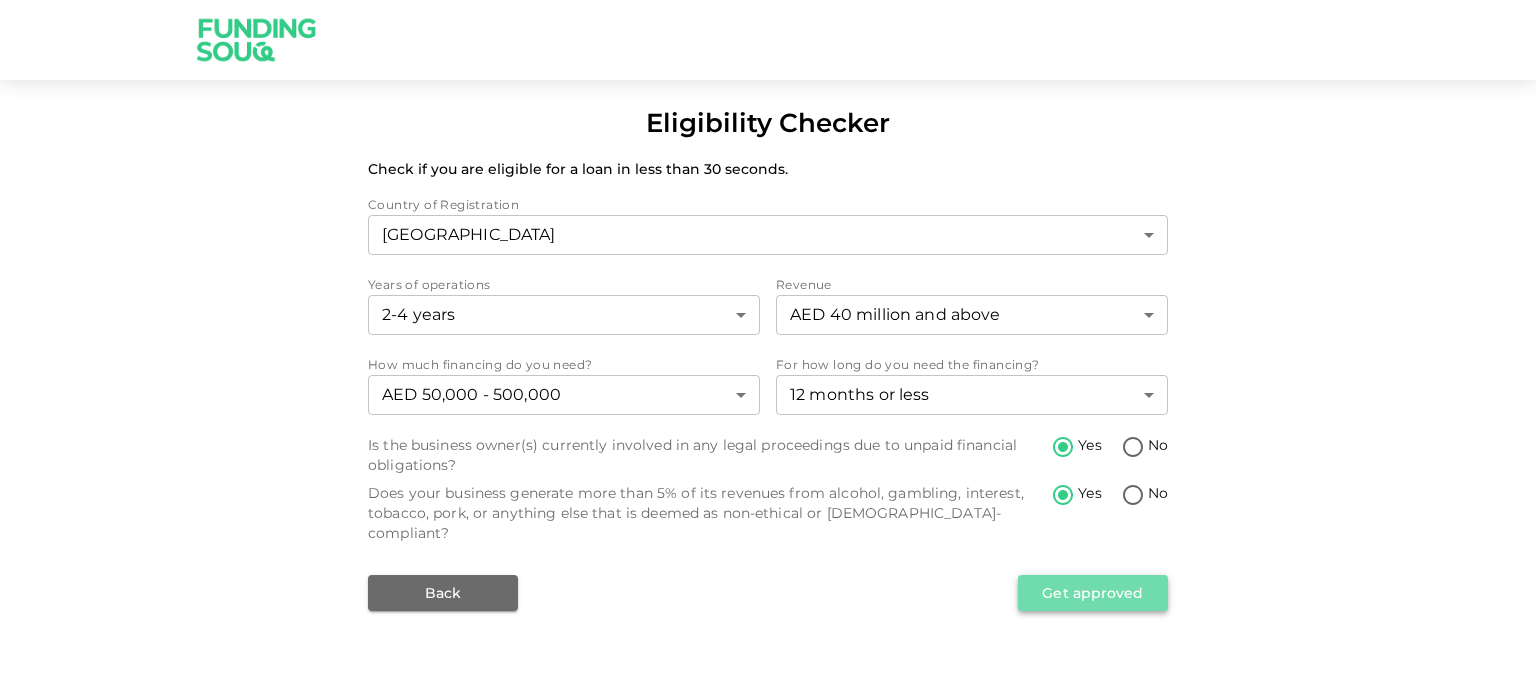 click on "Get approved" at bounding box center (1093, 593) 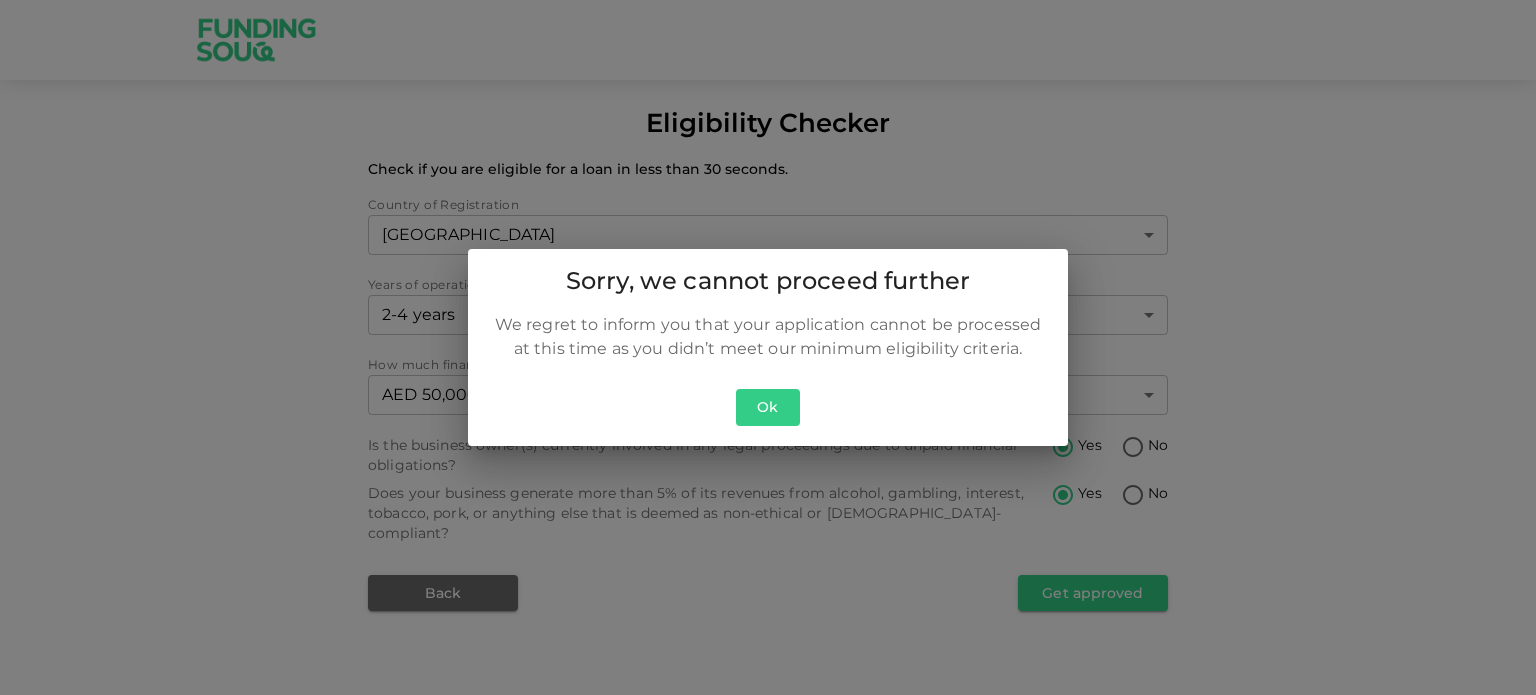 click on "Ok" at bounding box center (768, 407) 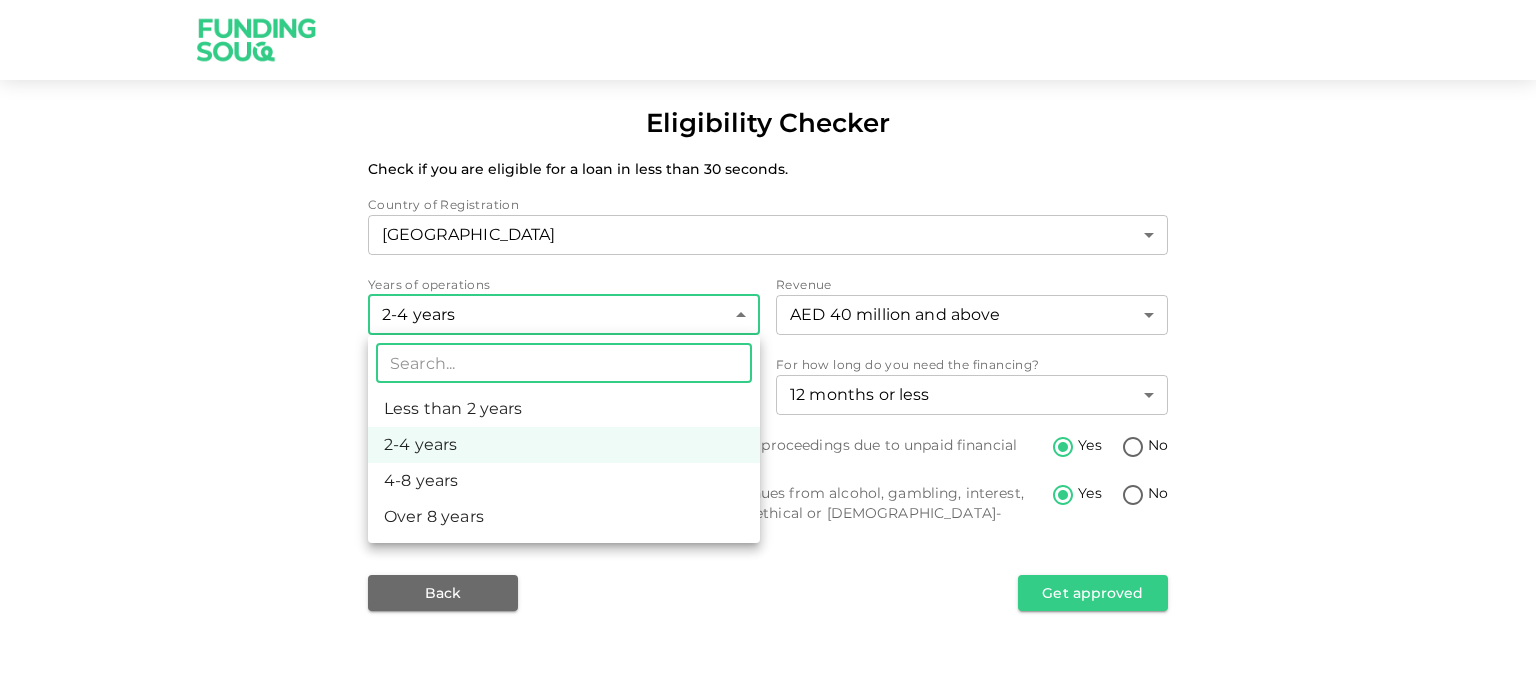 click on "Eligibility Checker Check if you are eligible for a loan in less than 30 seconds.   Country of Registration [GEOGRAPHIC_DATA] 1 ​   Years of operations 2-4 years 2 ​   Revenue AED 40 million and above 3 ​   How much financing do you need? AED 50,000 - 500,000 1 ​   For how long do you need the financing? 12 months or less  1 ​ Is the business owner(s) currently involved in any legal proceedings due to unpaid financial obligations? Yes No Does your business generate more than 5% of its revenues from alcohol, gambling, interest, tobacco, pork, or anything else that is deemed as non-ethical or [DEMOGRAPHIC_DATA]-compliant? Yes No Back Get approved
​ Less than 2 years 2-4 years 4-8 years Over 8 years" at bounding box center (768, 347) 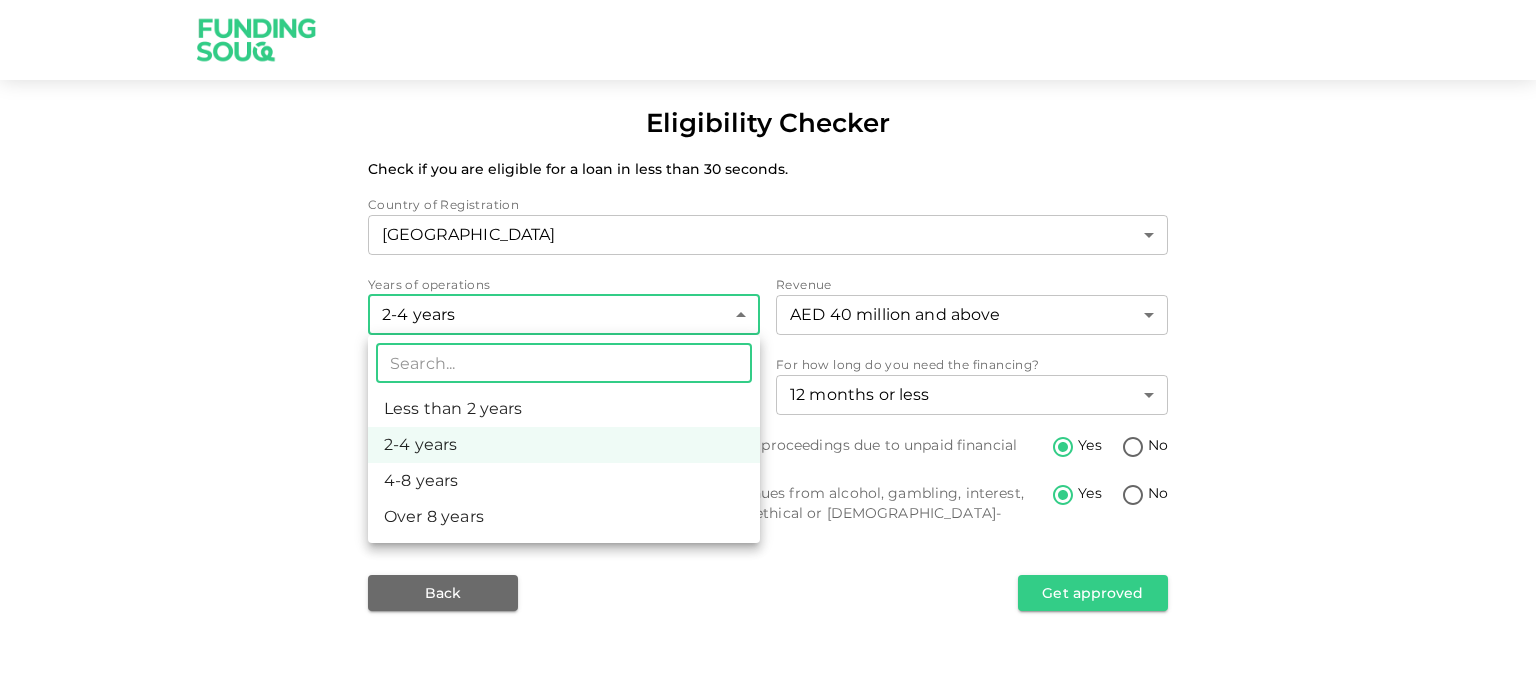click on "4-8 years" at bounding box center (564, 481) 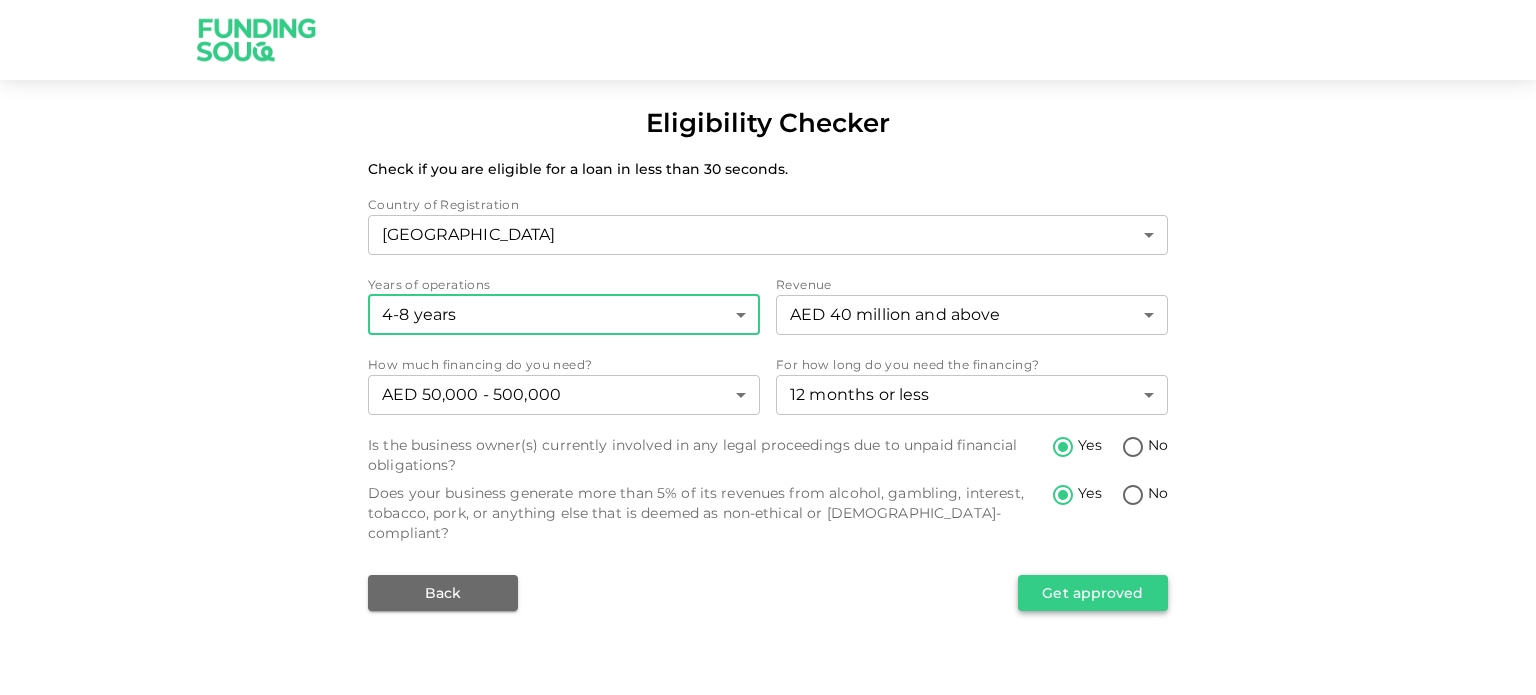 click on "Get approved" at bounding box center [1093, 593] 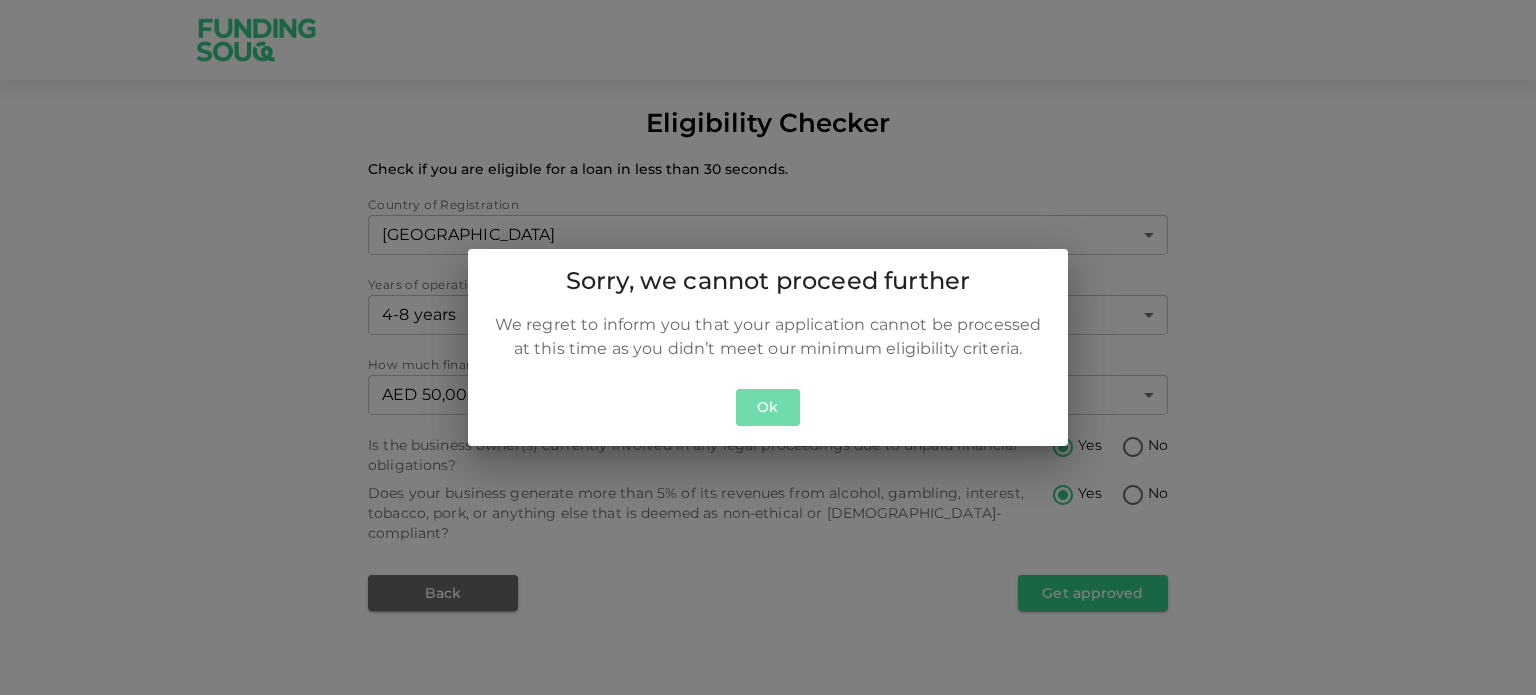 click on "Ok" at bounding box center (768, 407) 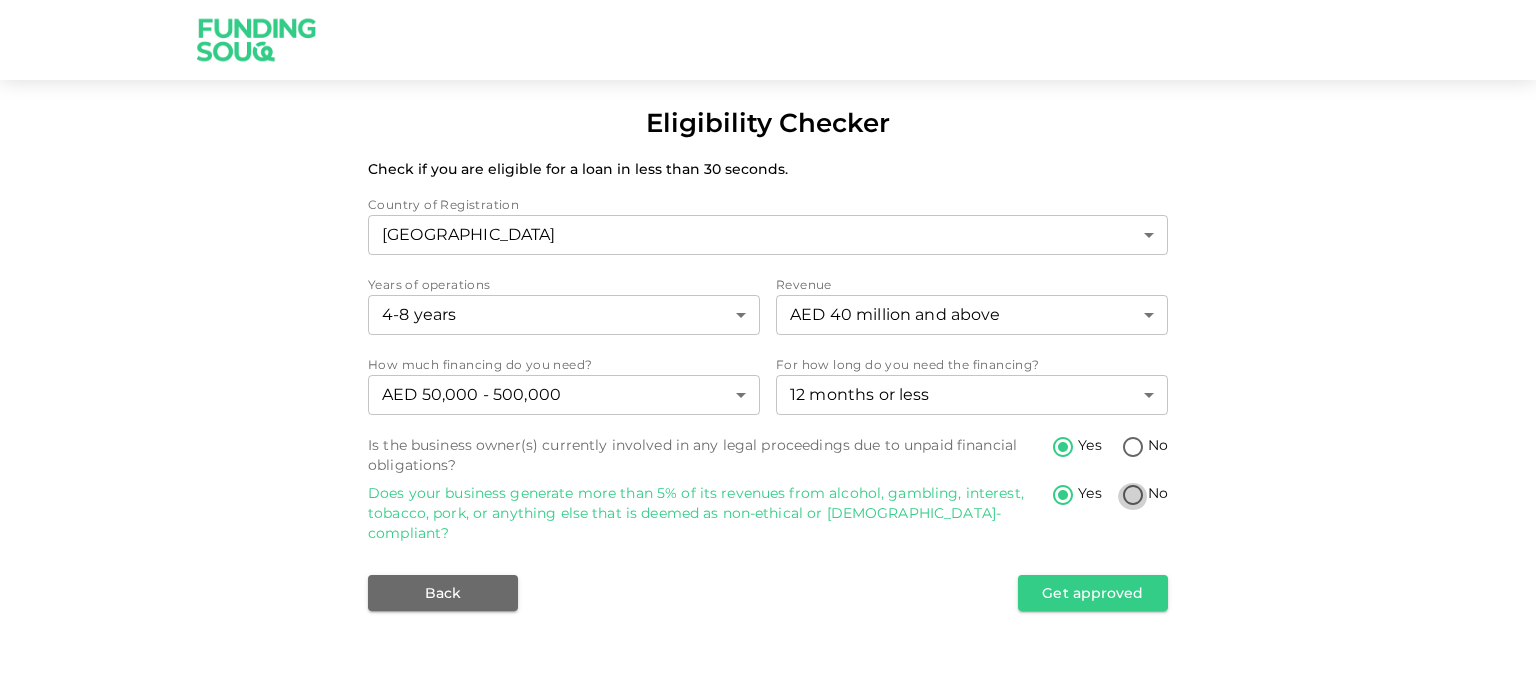 click on "No" at bounding box center [1133, 496] 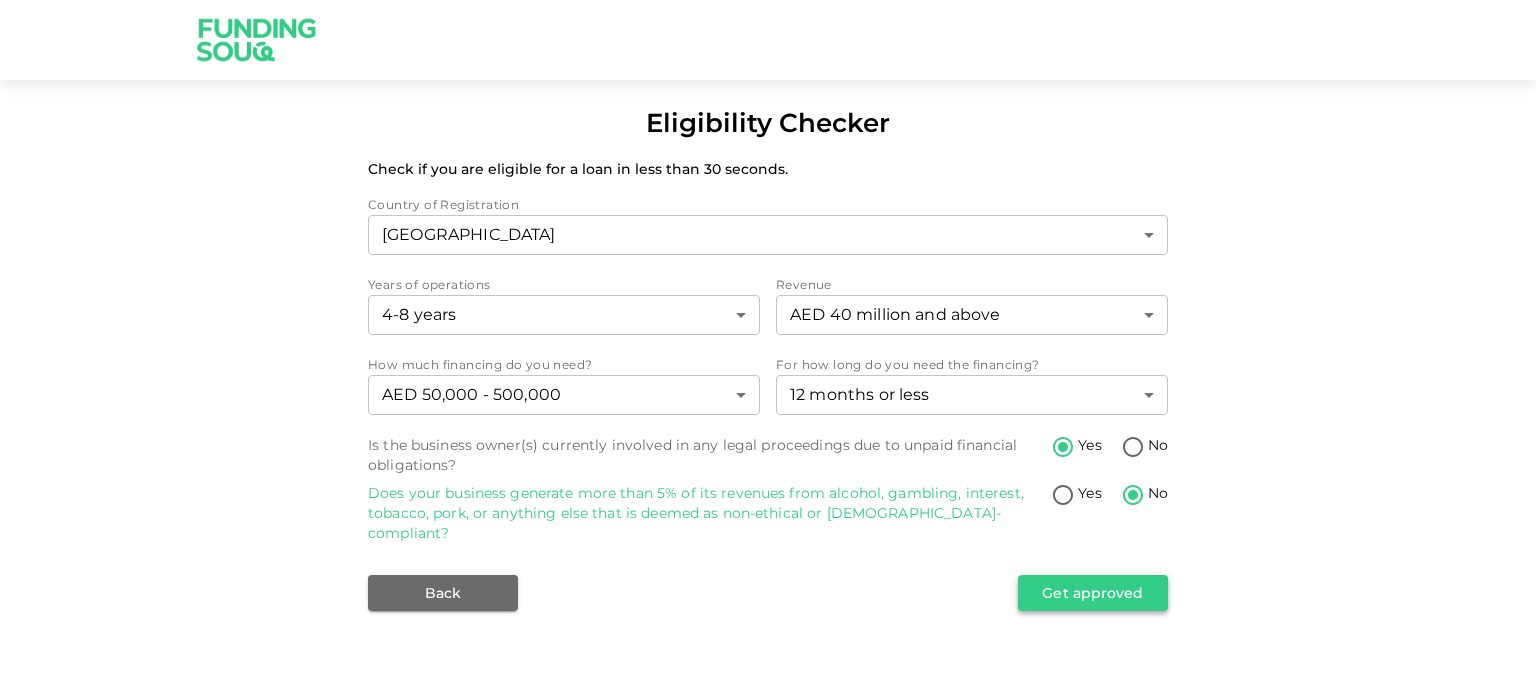 click on "Get approved" at bounding box center (1093, 593) 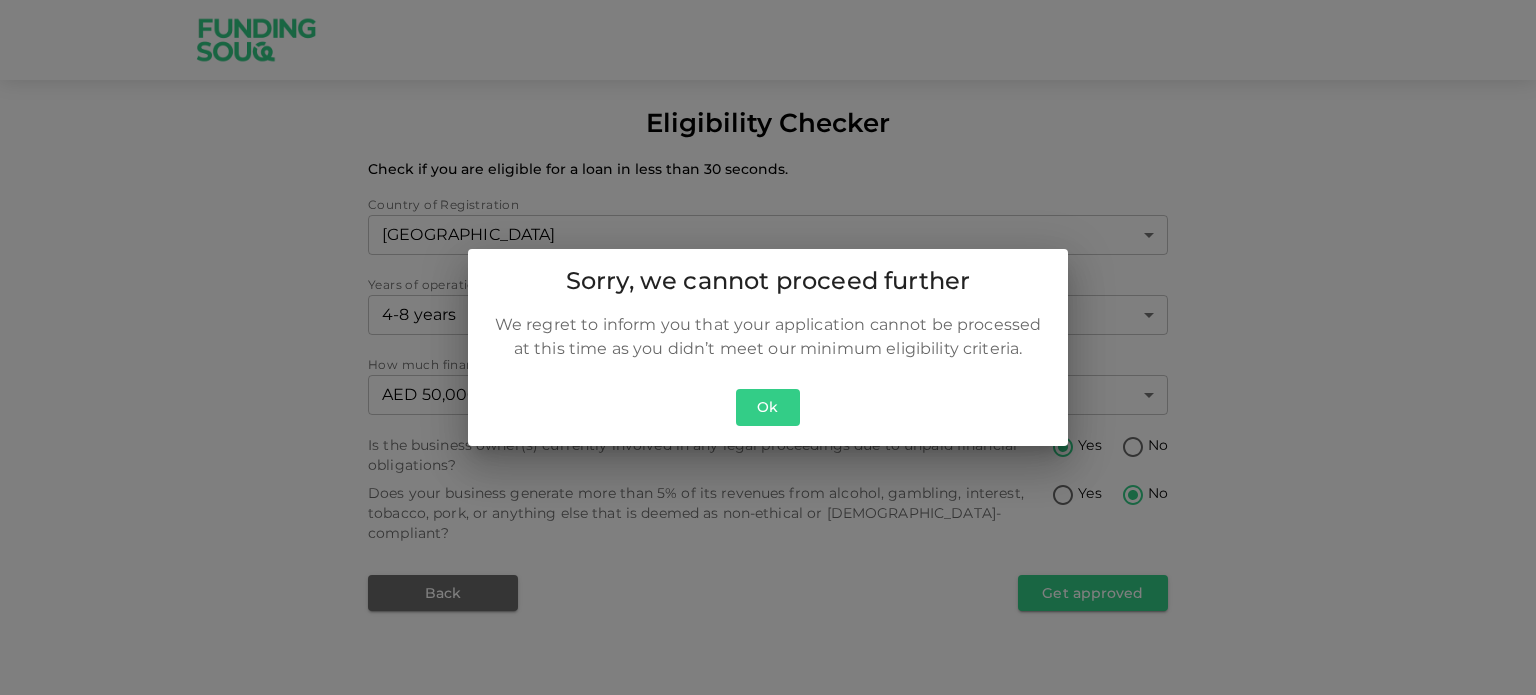 click on "Ok" at bounding box center (768, 413) 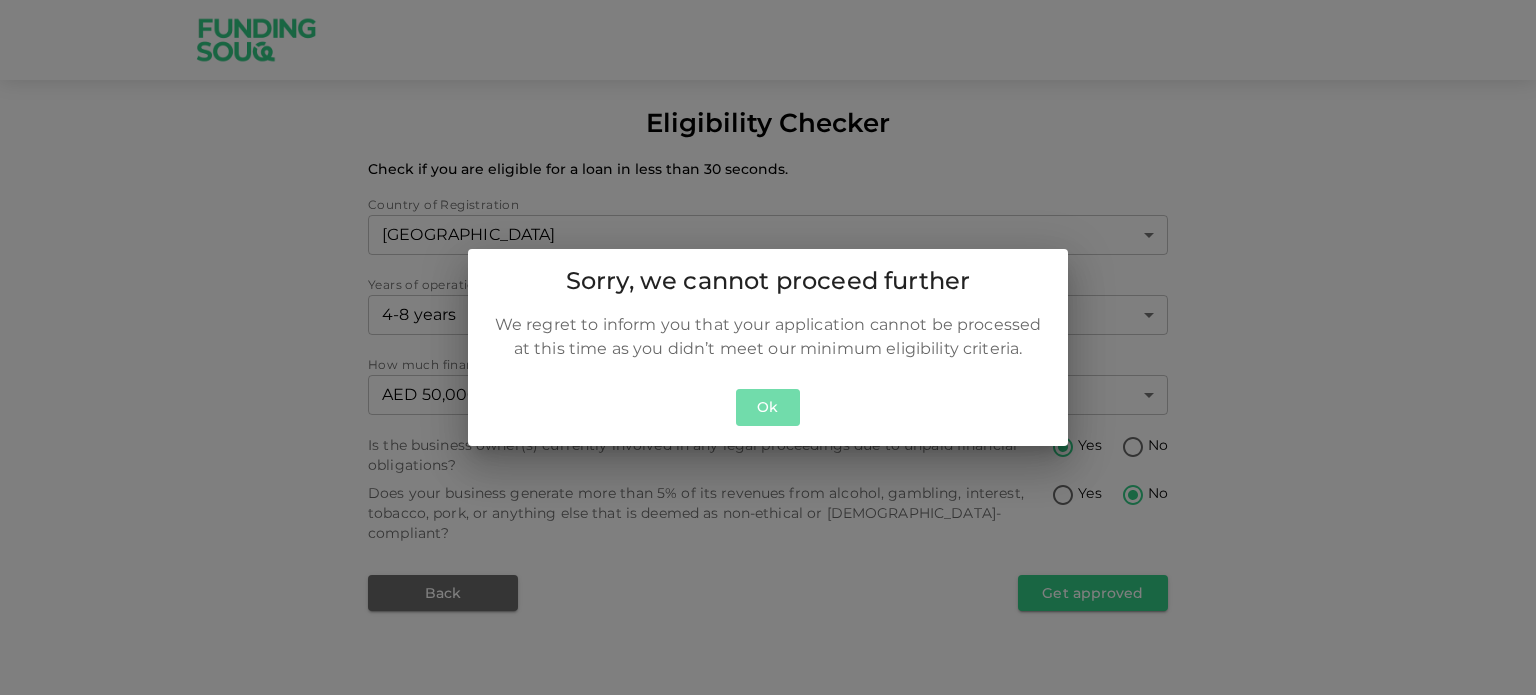 click on "Ok" at bounding box center (768, 407) 